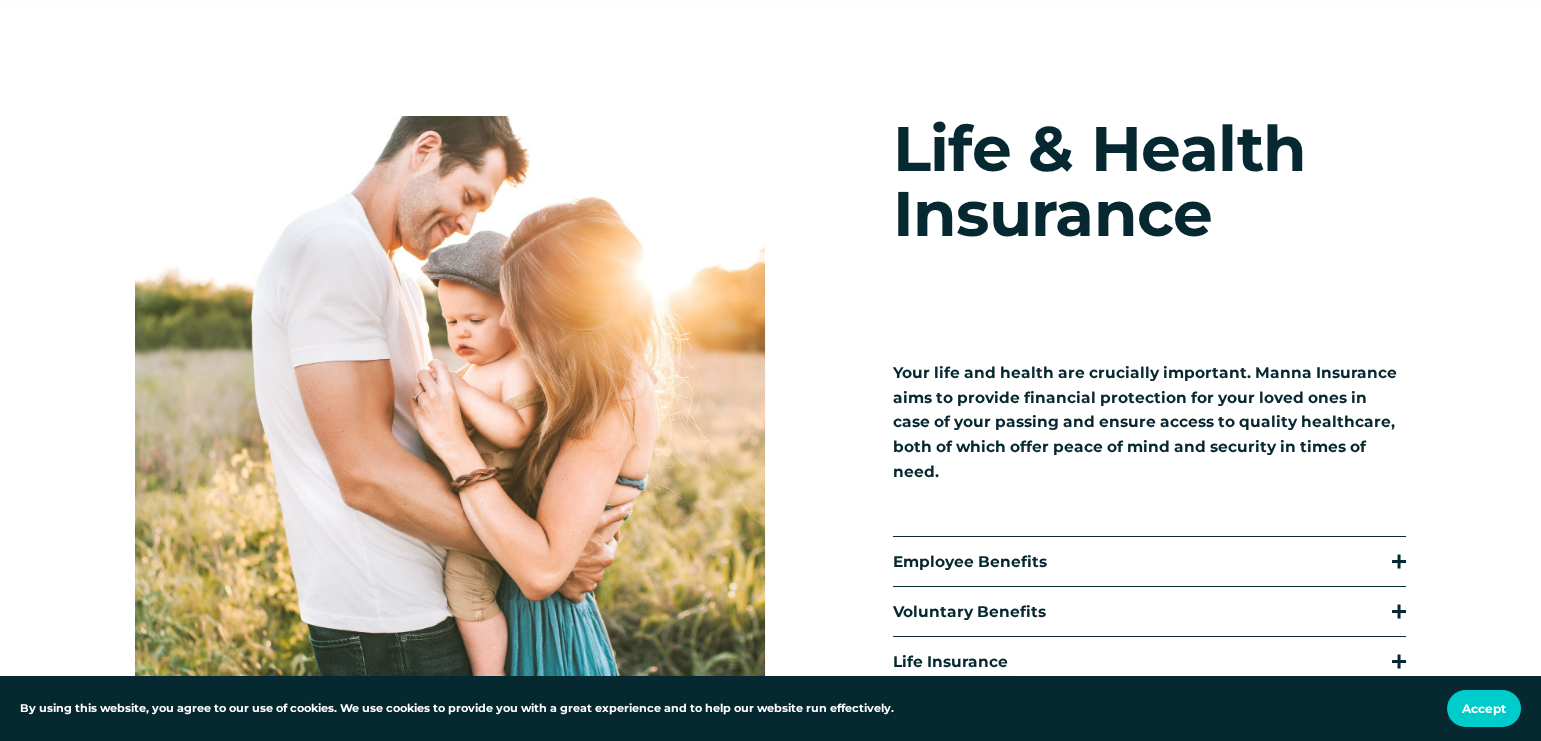 scroll, scrollTop: 222, scrollLeft: 0, axis: vertical 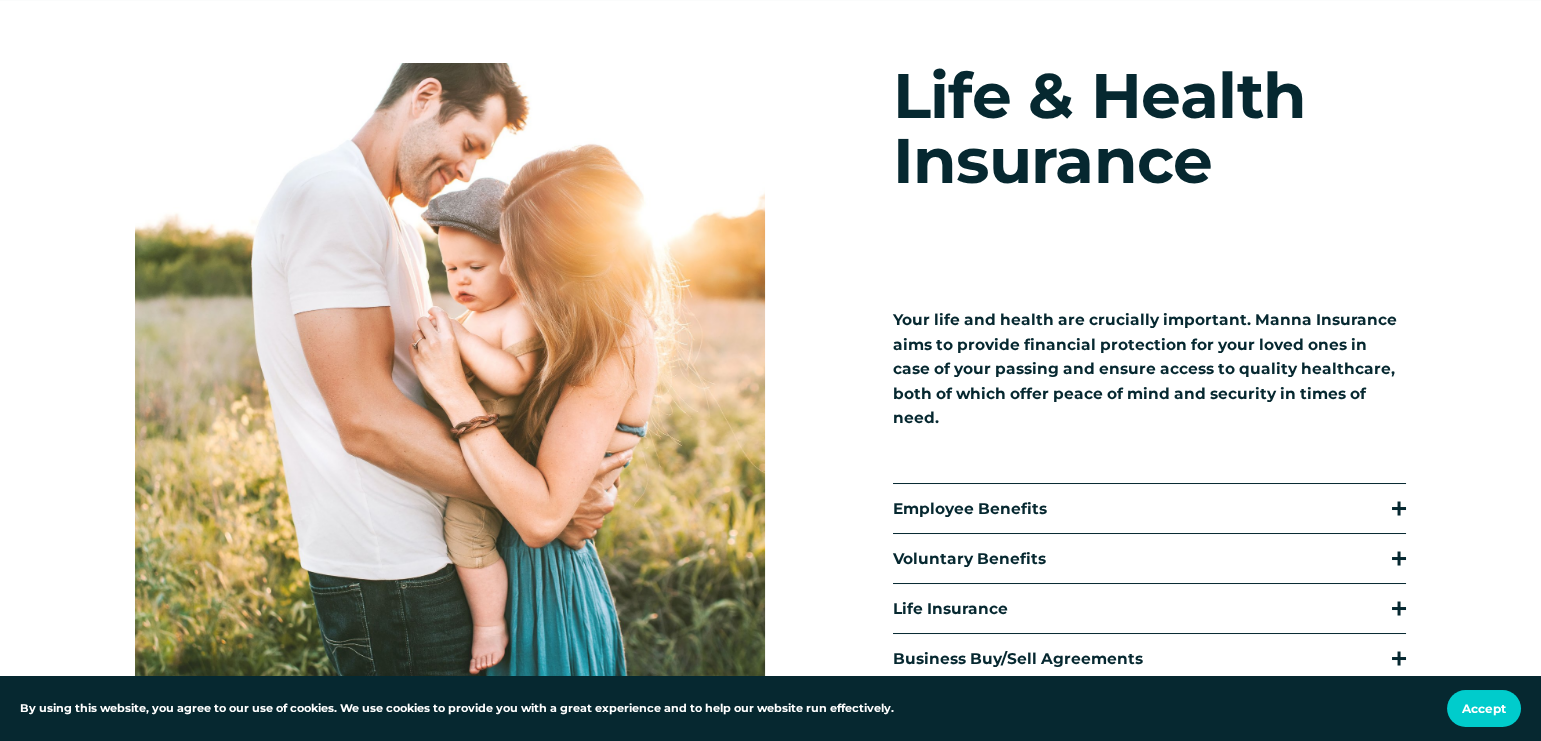 click at bounding box center [1399, 508] 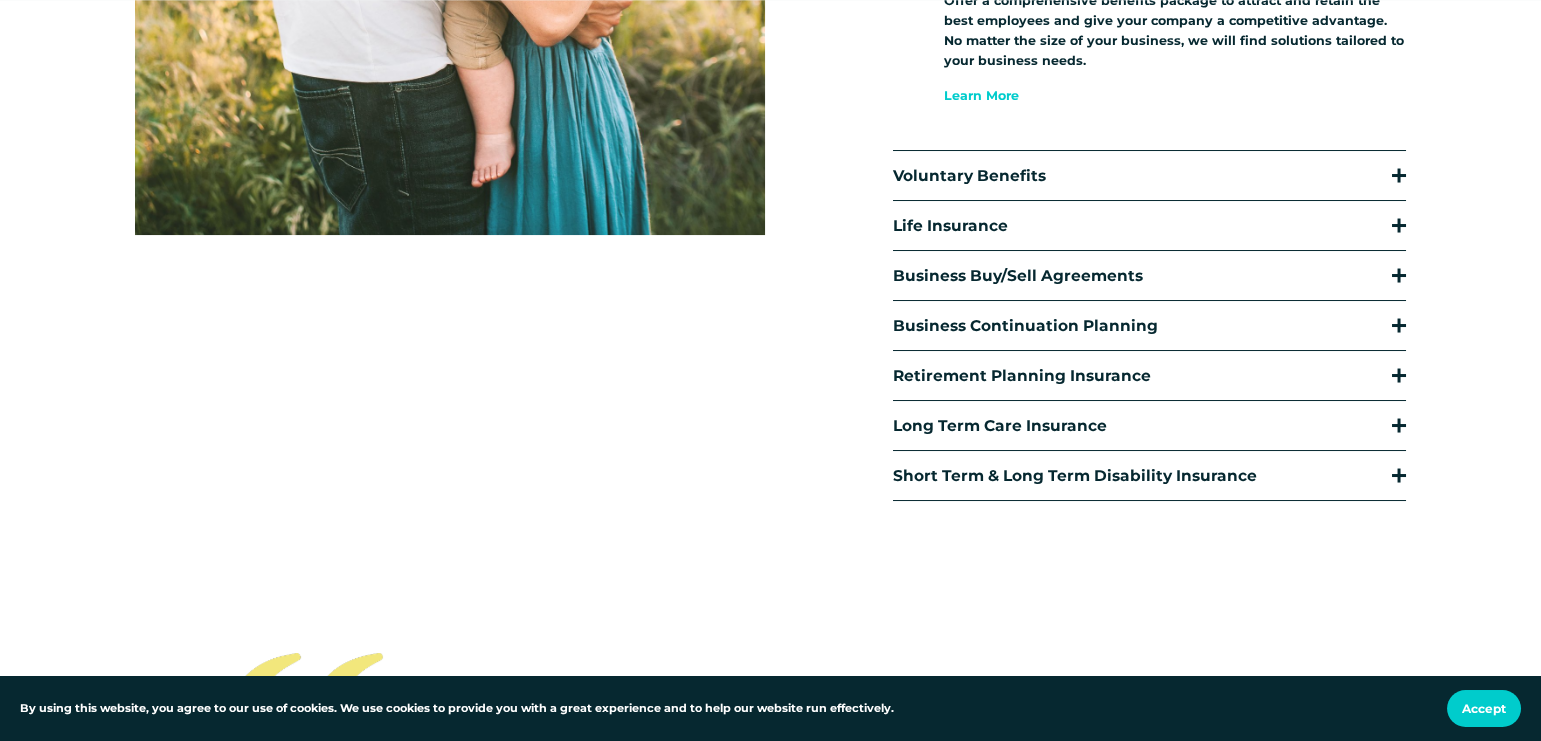 scroll, scrollTop: 666, scrollLeft: 0, axis: vertical 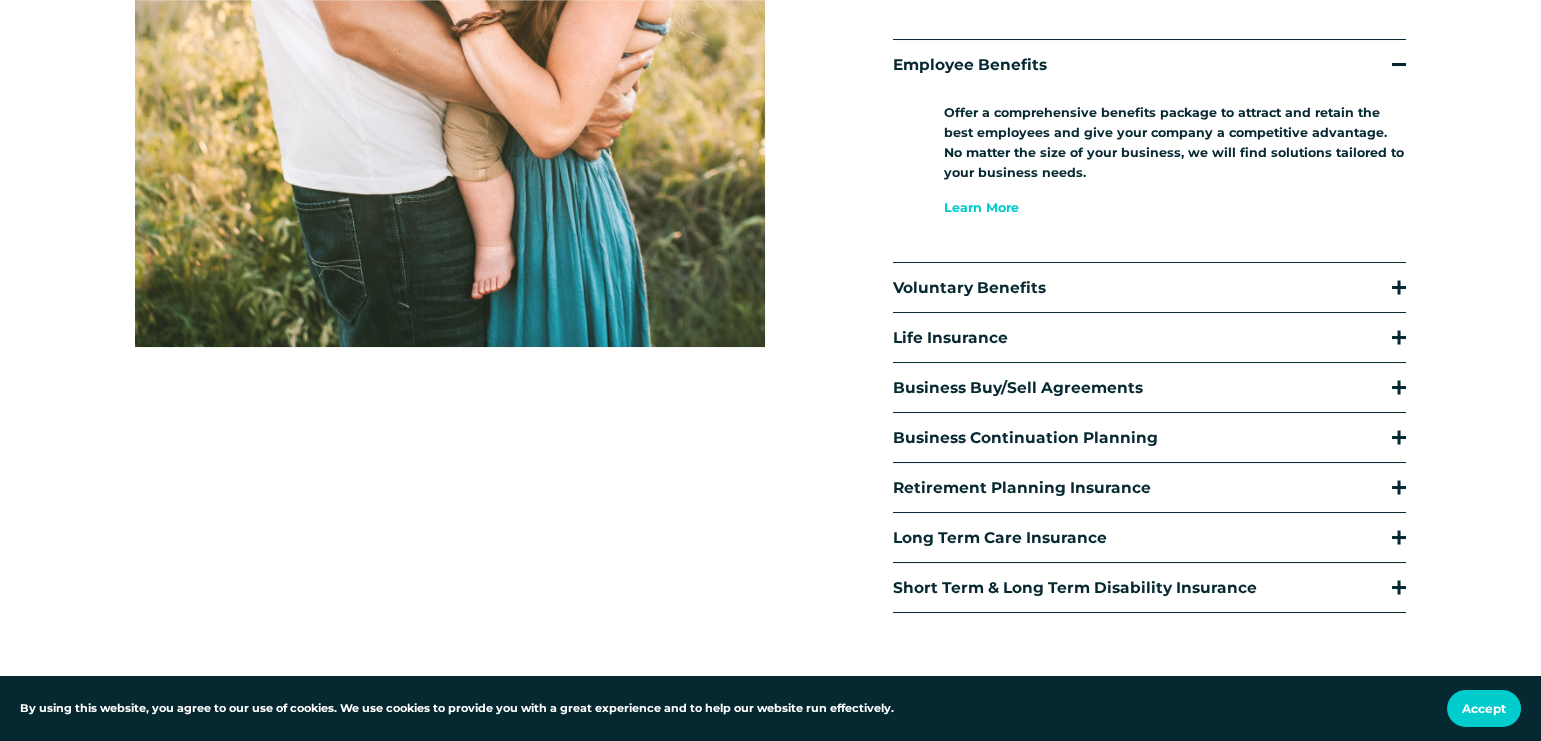 click on "Learn More" at bounding box center [981, 207] 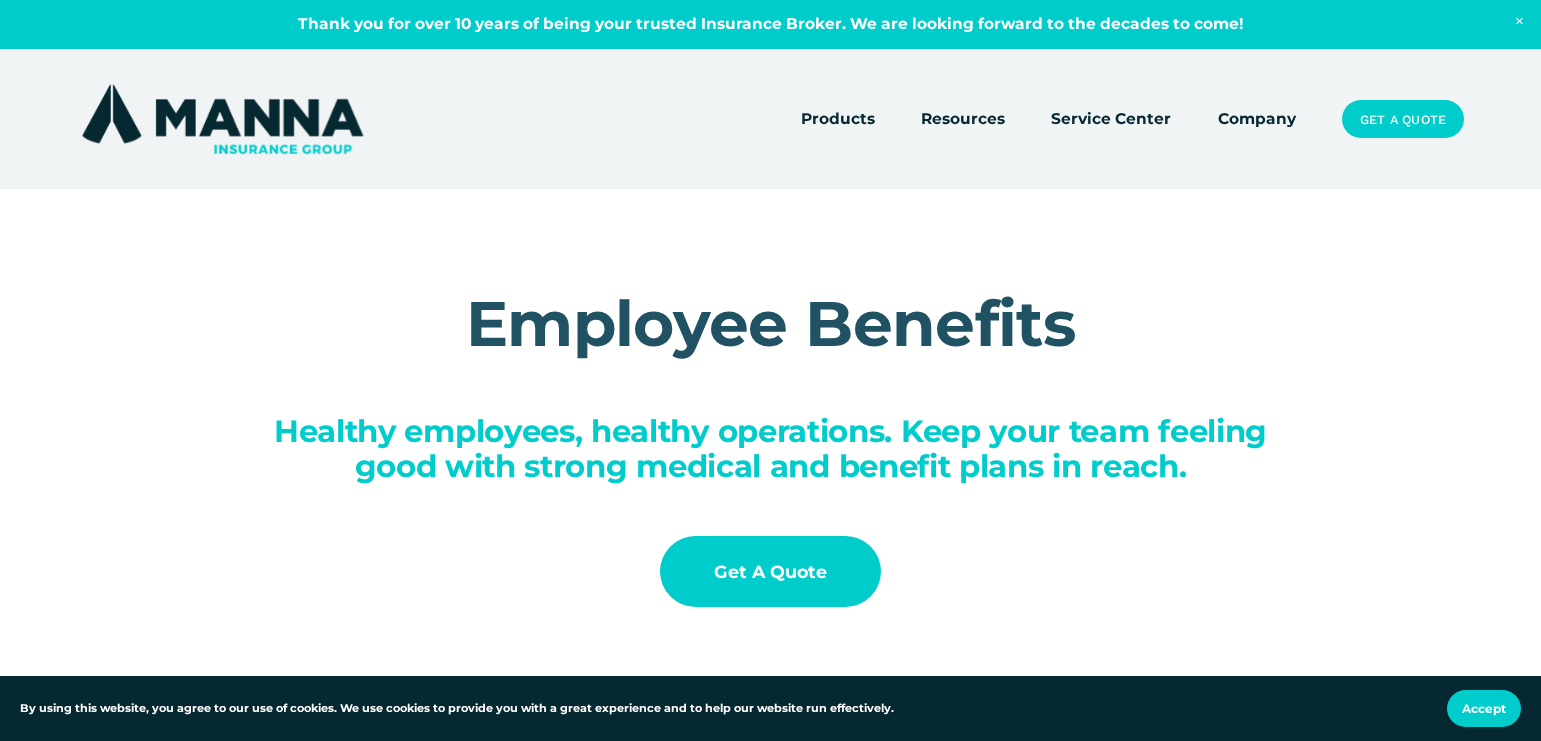 scroll, scrollTop: 0, scrollLeft: 0, axis: both 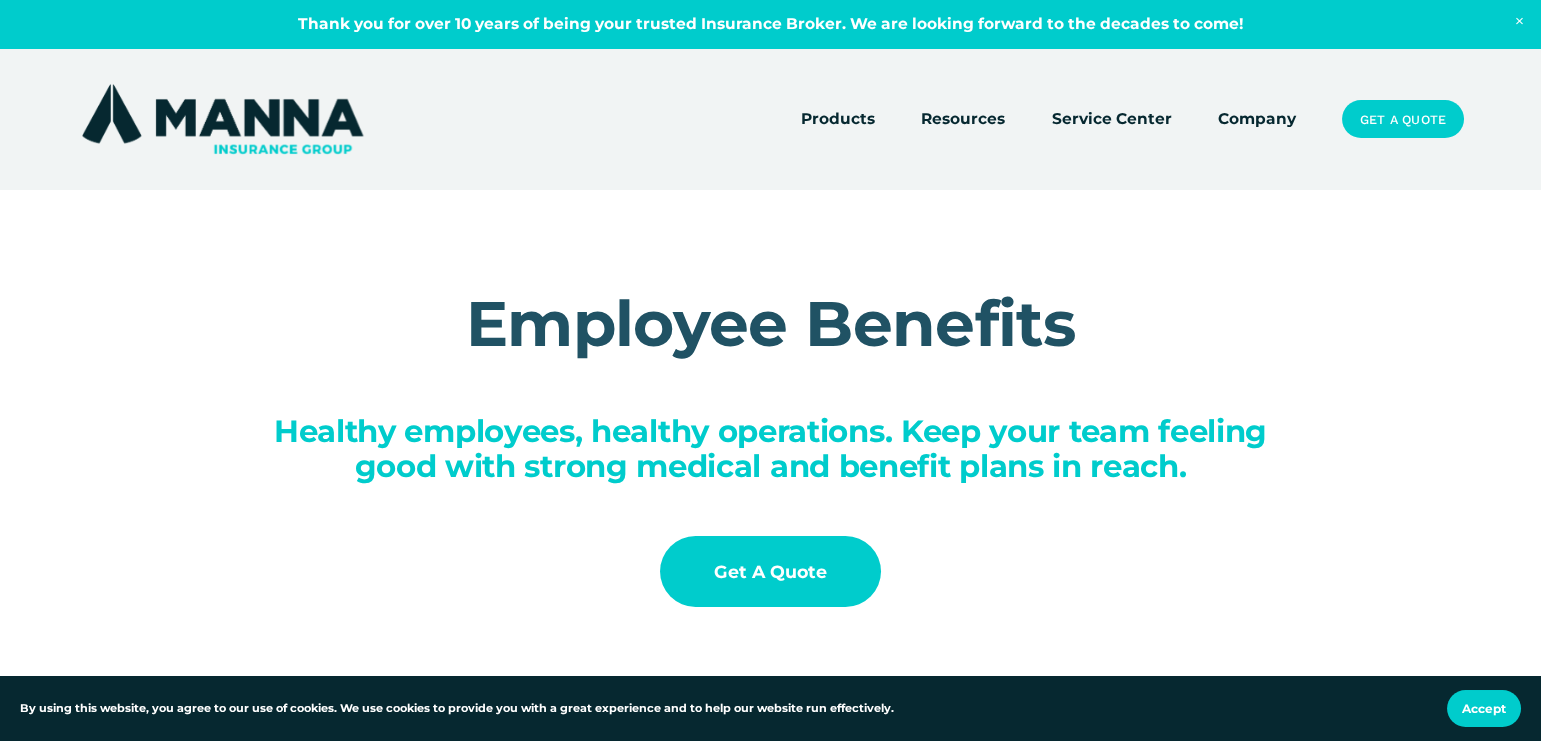 click on "Company" at bounding box center [1257, 119] 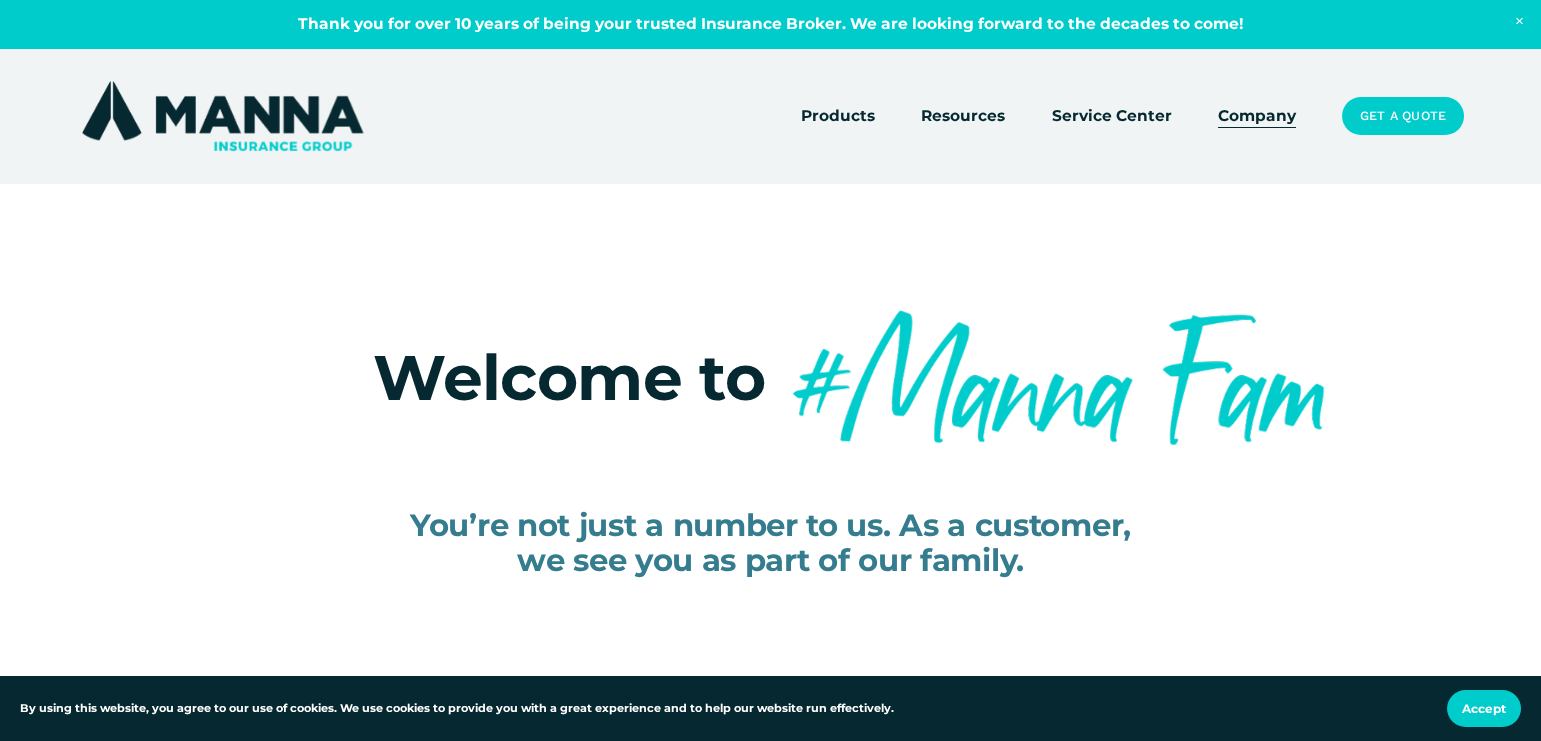 scroll, scrollTop: 0, scrollLeft: 0, axis: both 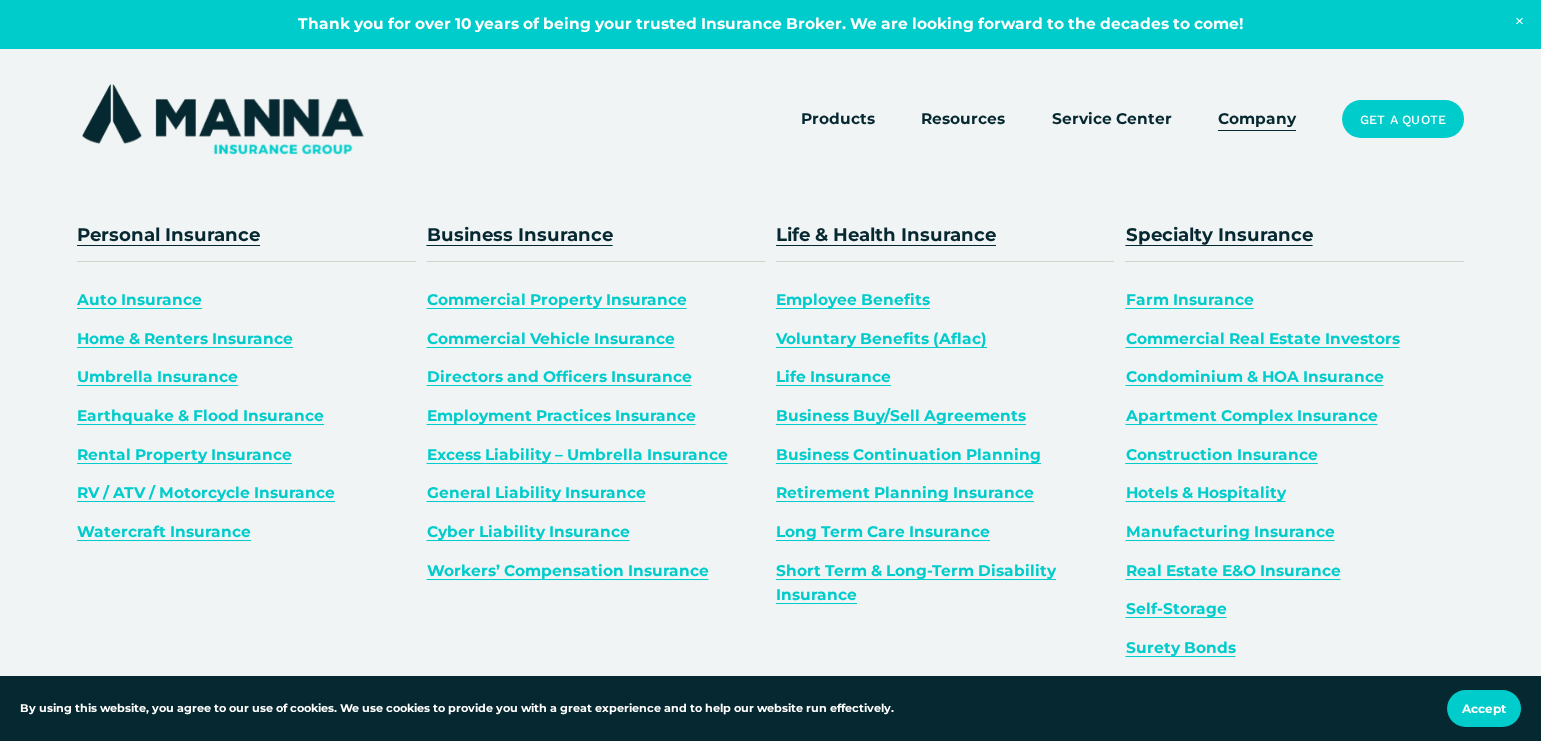 click on "Employee Benefits" at bounding box center (853, 299) 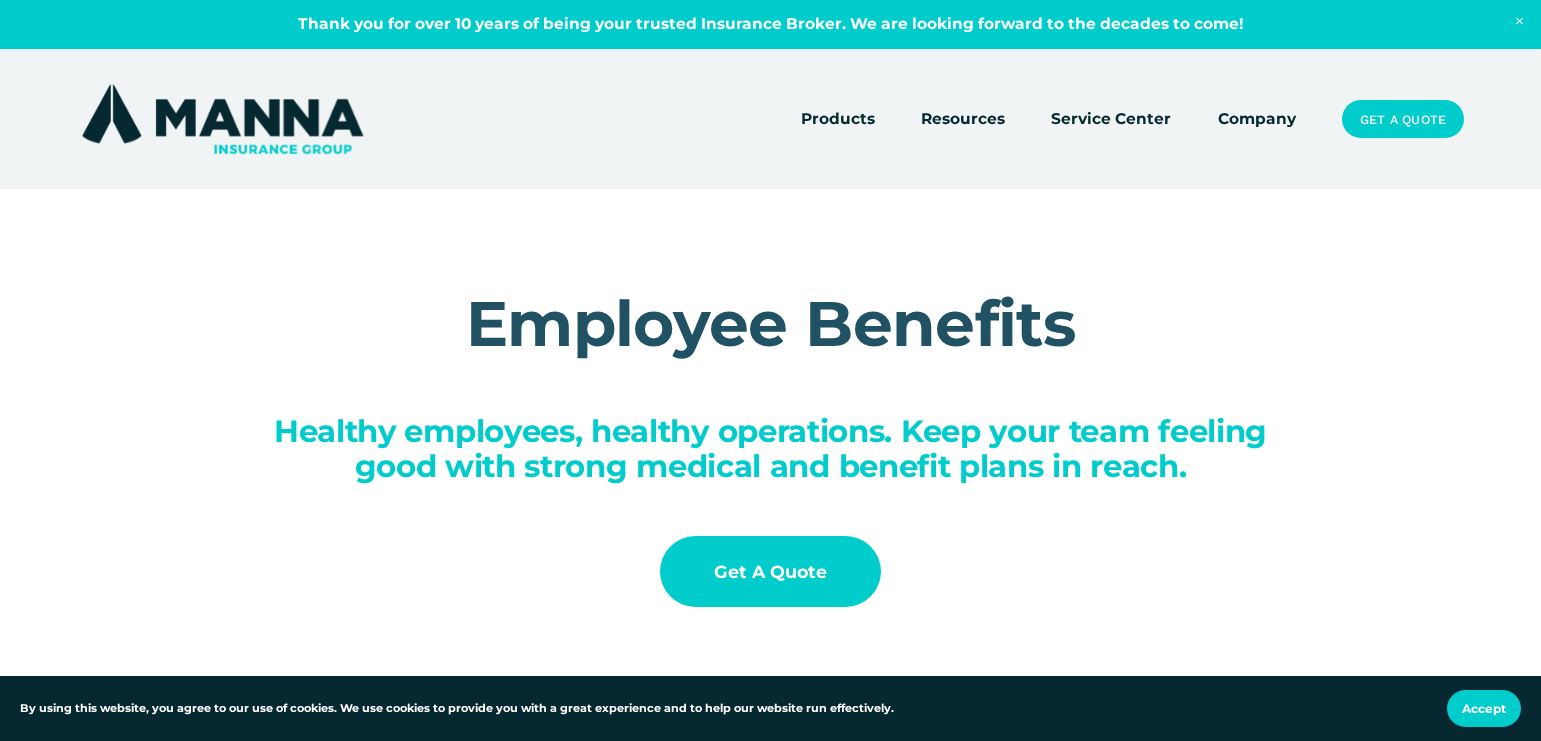 scroll, scrollTop: 0, scrollLeft: 0, axis: both 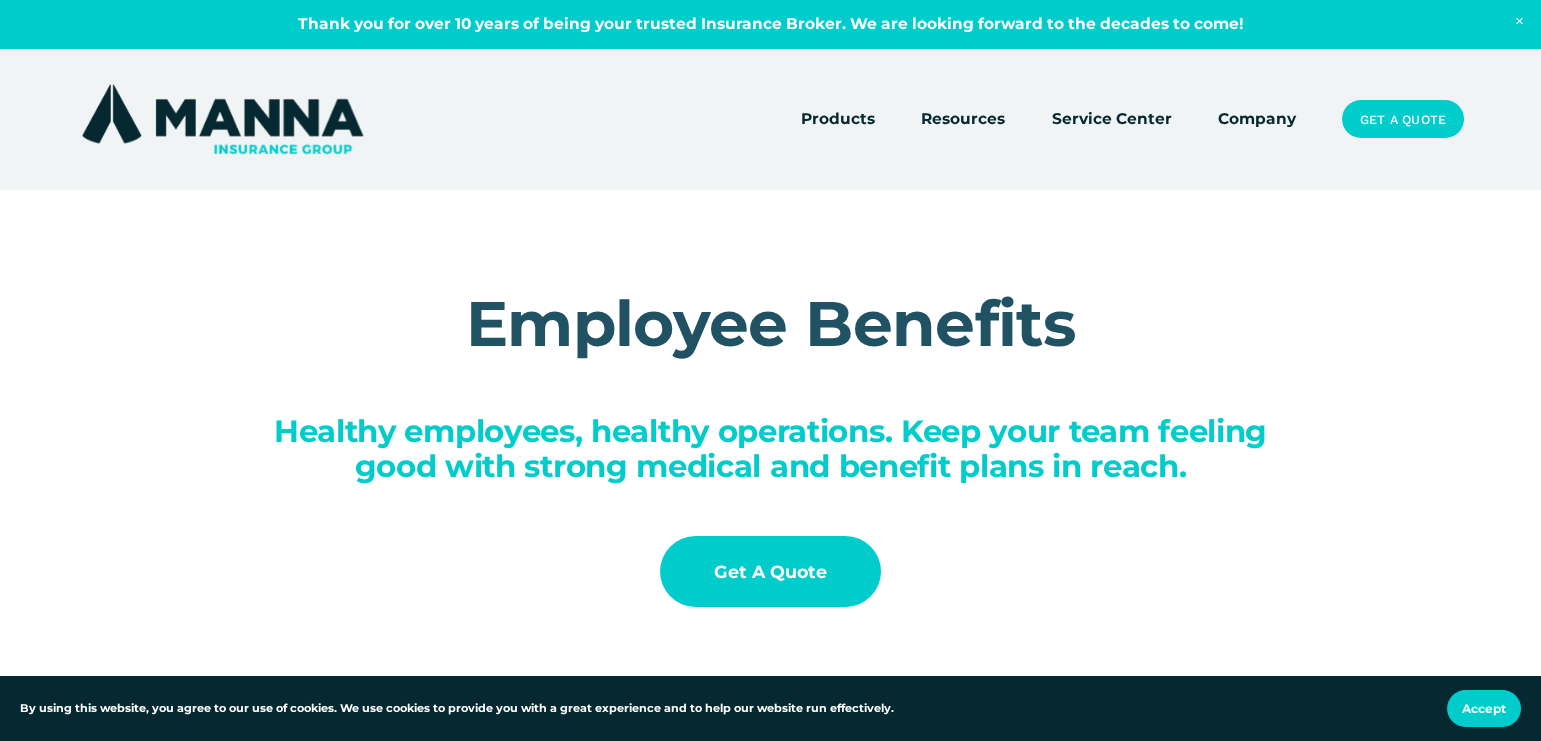 click on "Get a Quote" at bounding box center [771, 571] 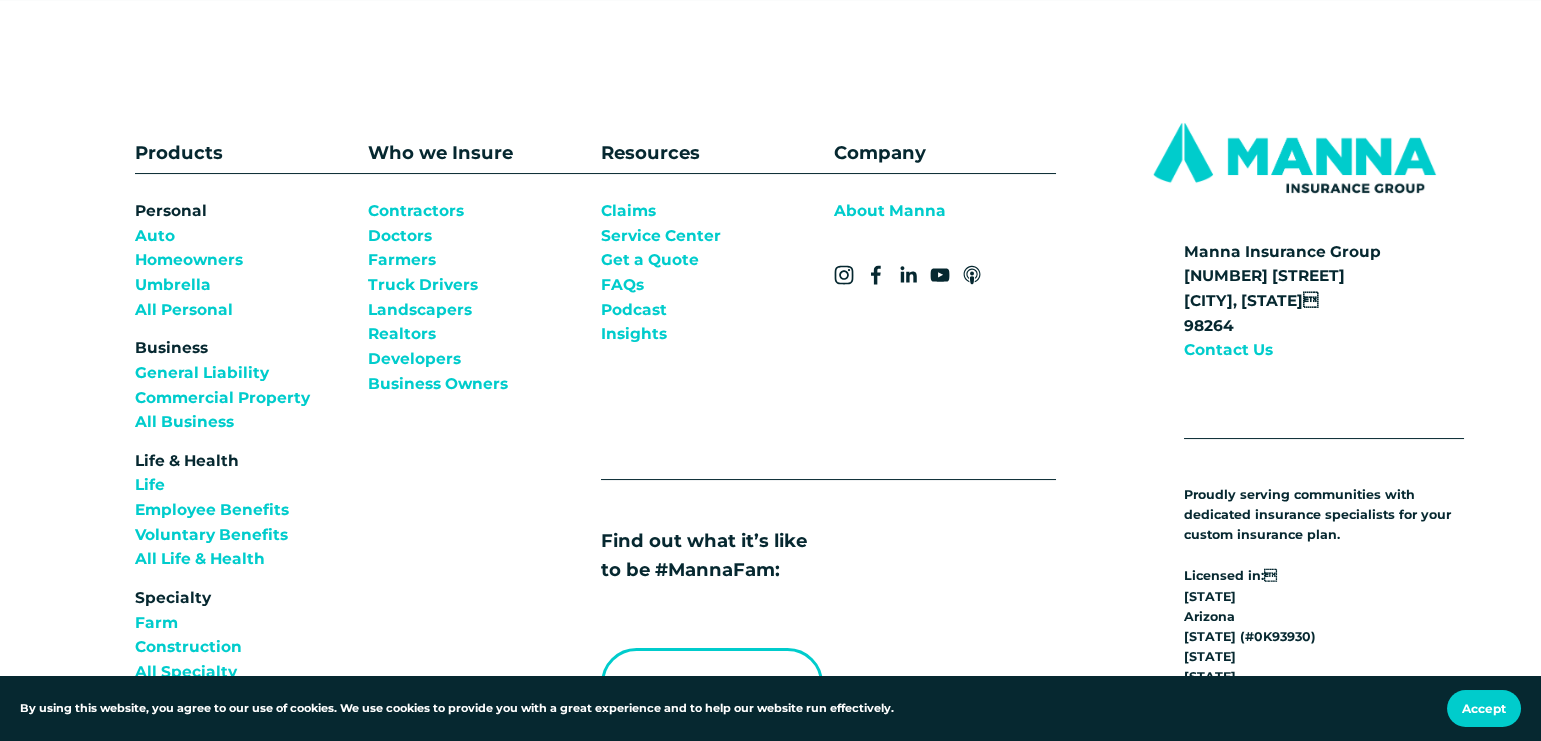 scroll, scrollTop: 1777, scrollLeft: 0, axis: vertical 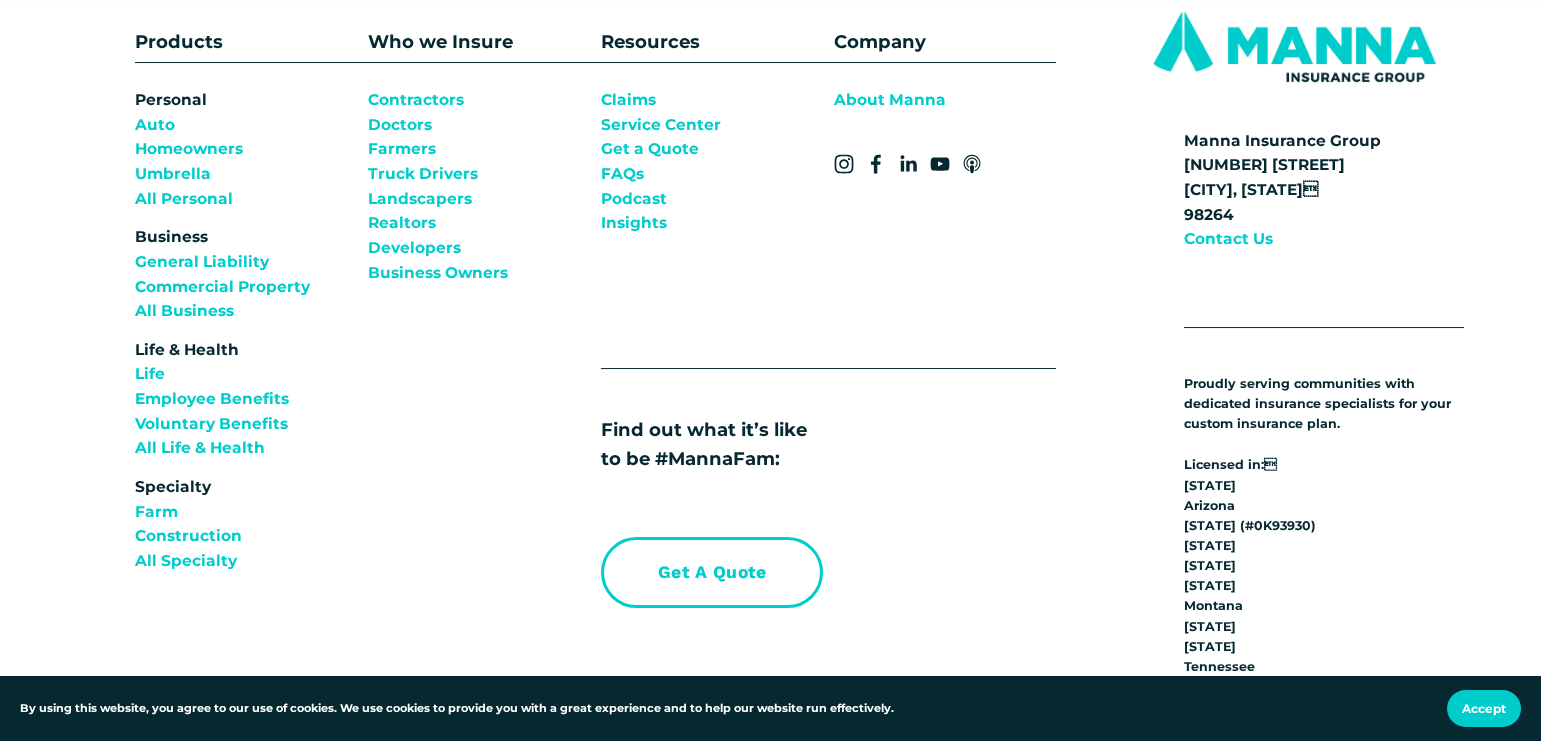 click on "All Life & Health" at bounding box center (200, 448) 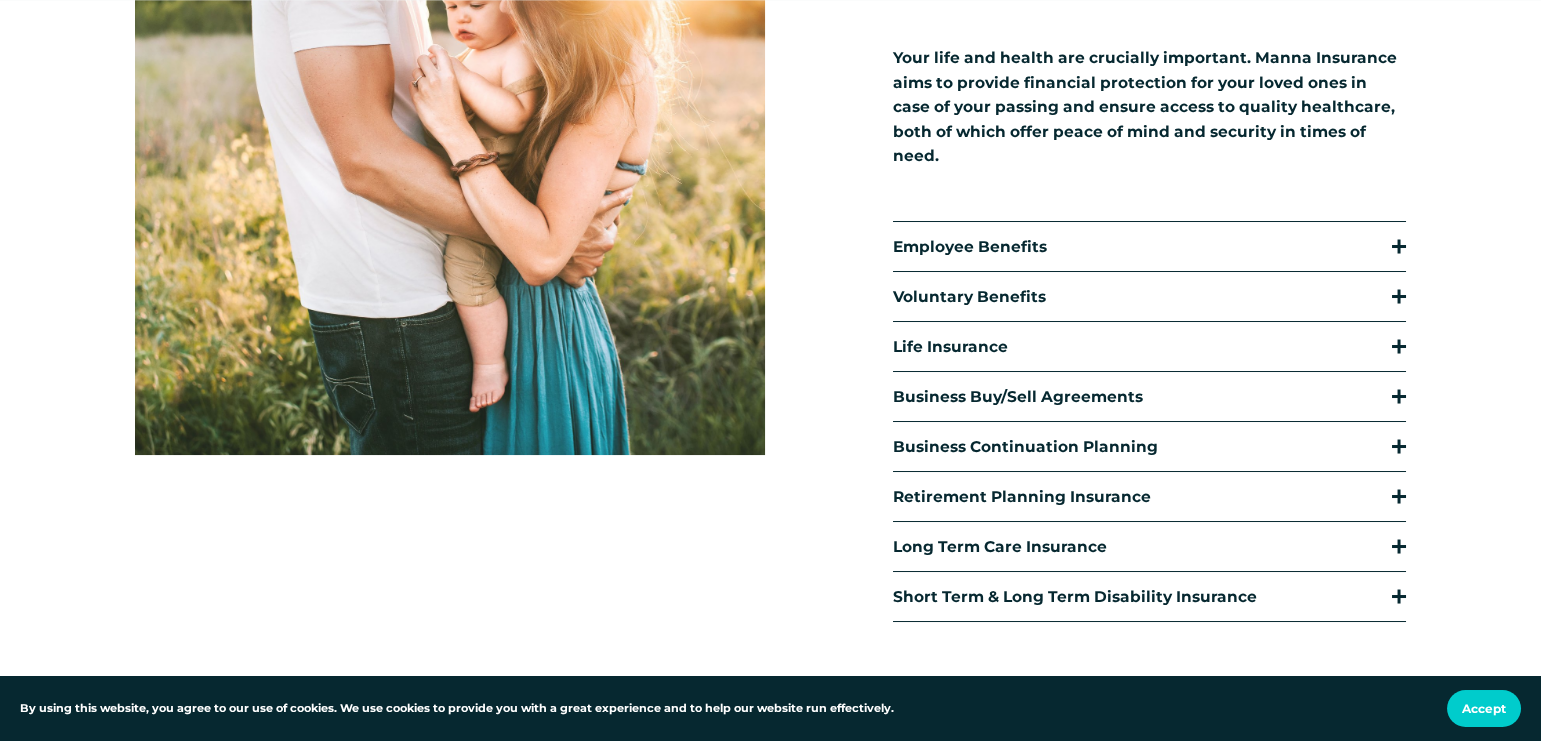 scroll, scrollTop: 555, scrollLeft: 0, axis: vertical 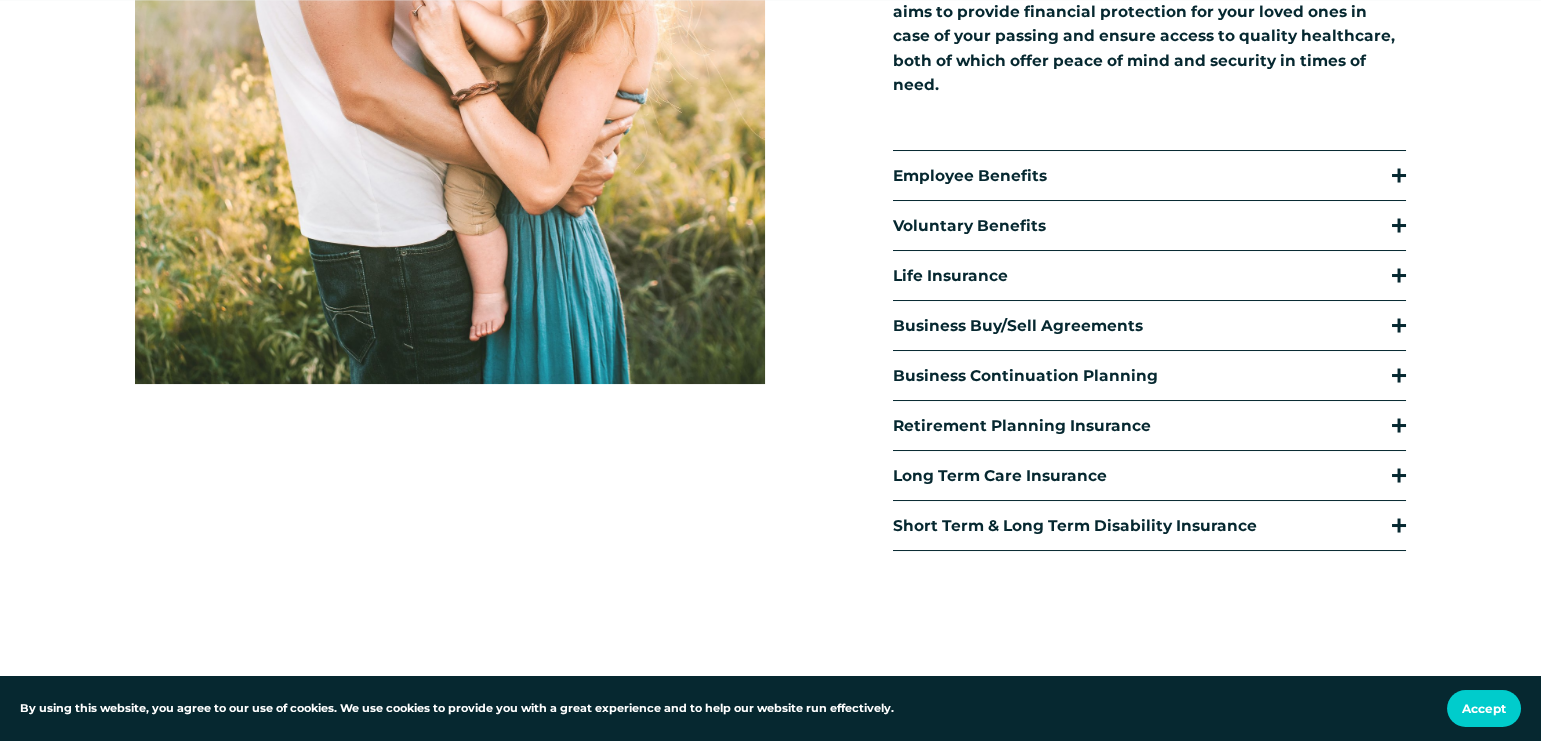 click on "Long Term Care Insurance" at bounding box center (1142, 475) 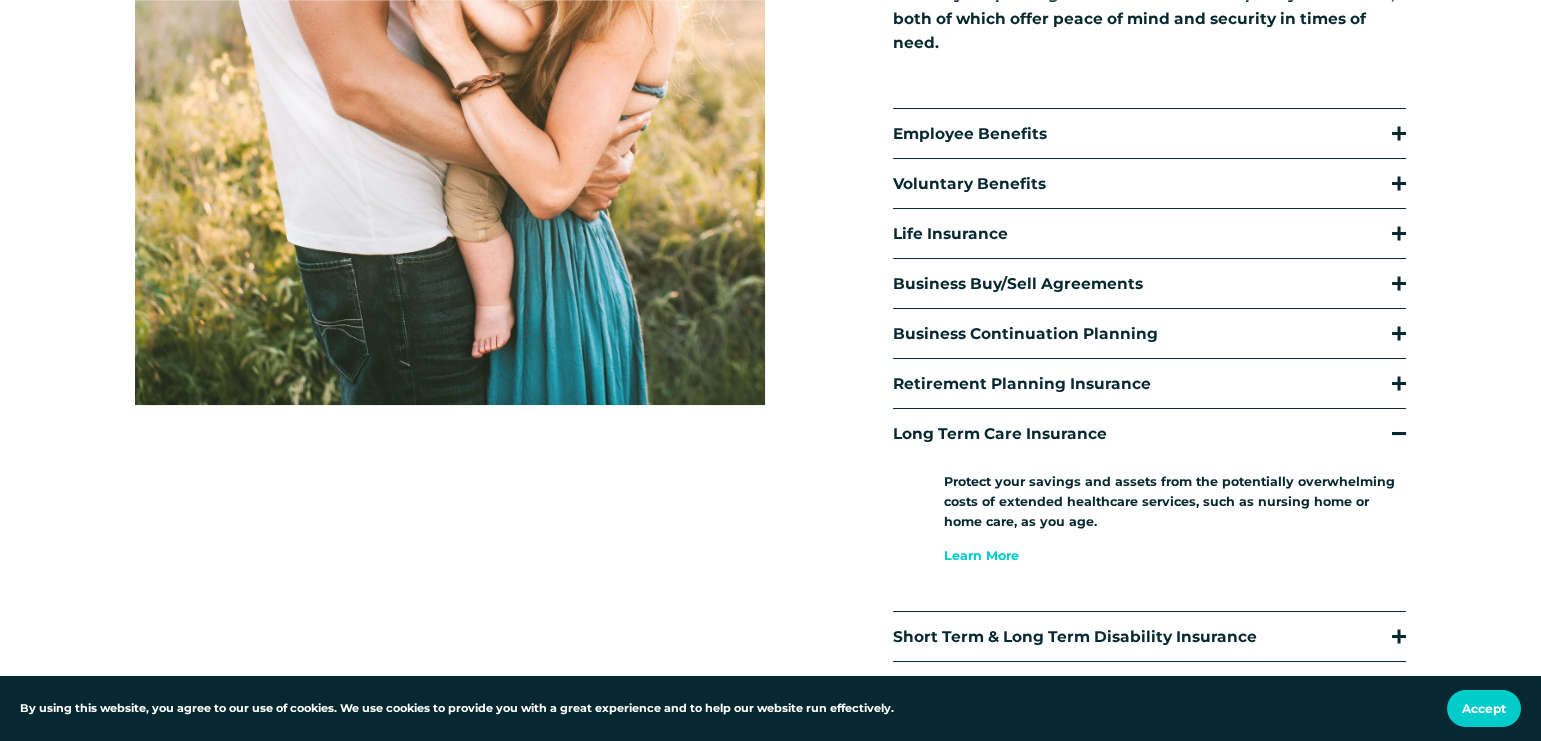 scroll, scrollTop: 777, scrollLeft: 0, axis: vertical 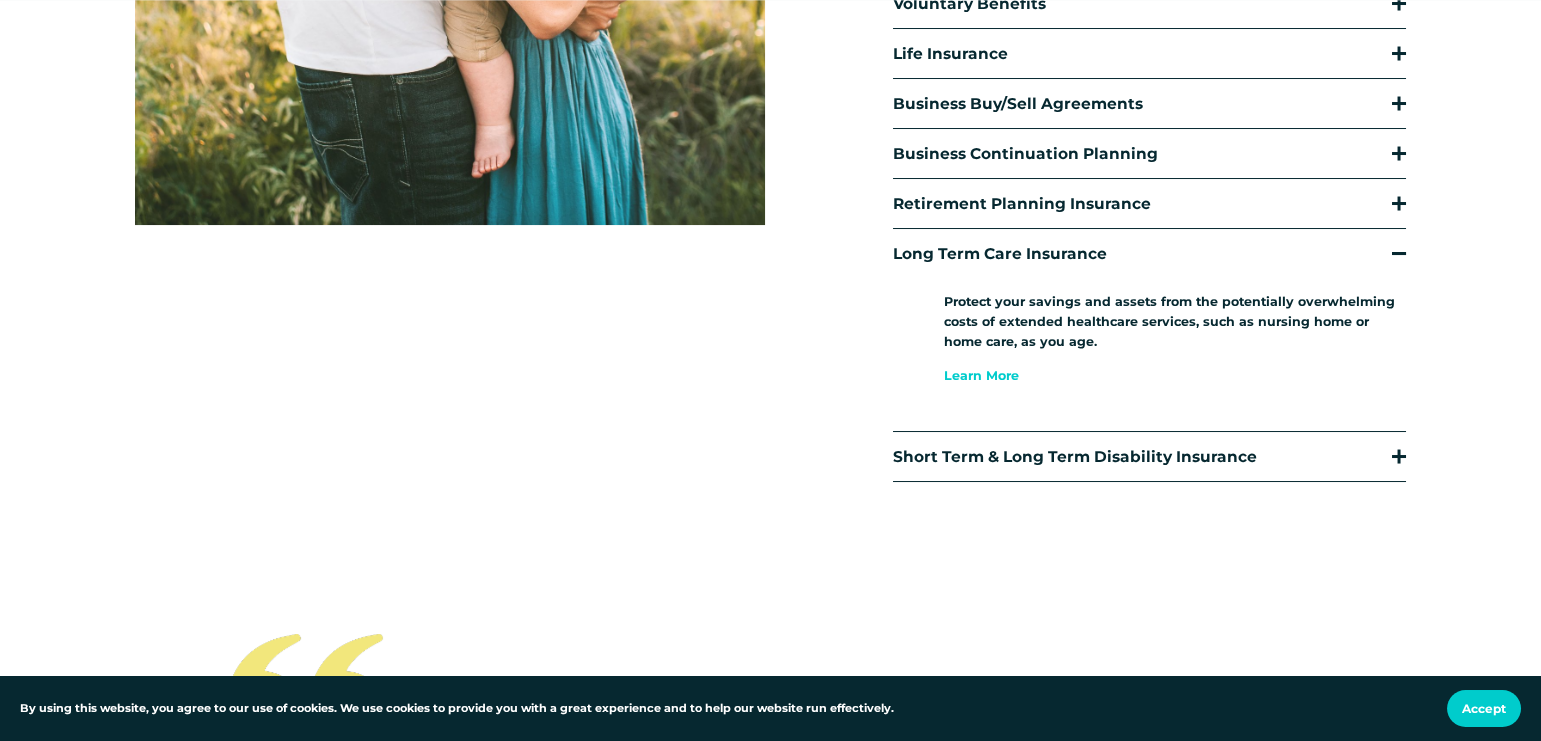 click at bounding box center (1399, 253) 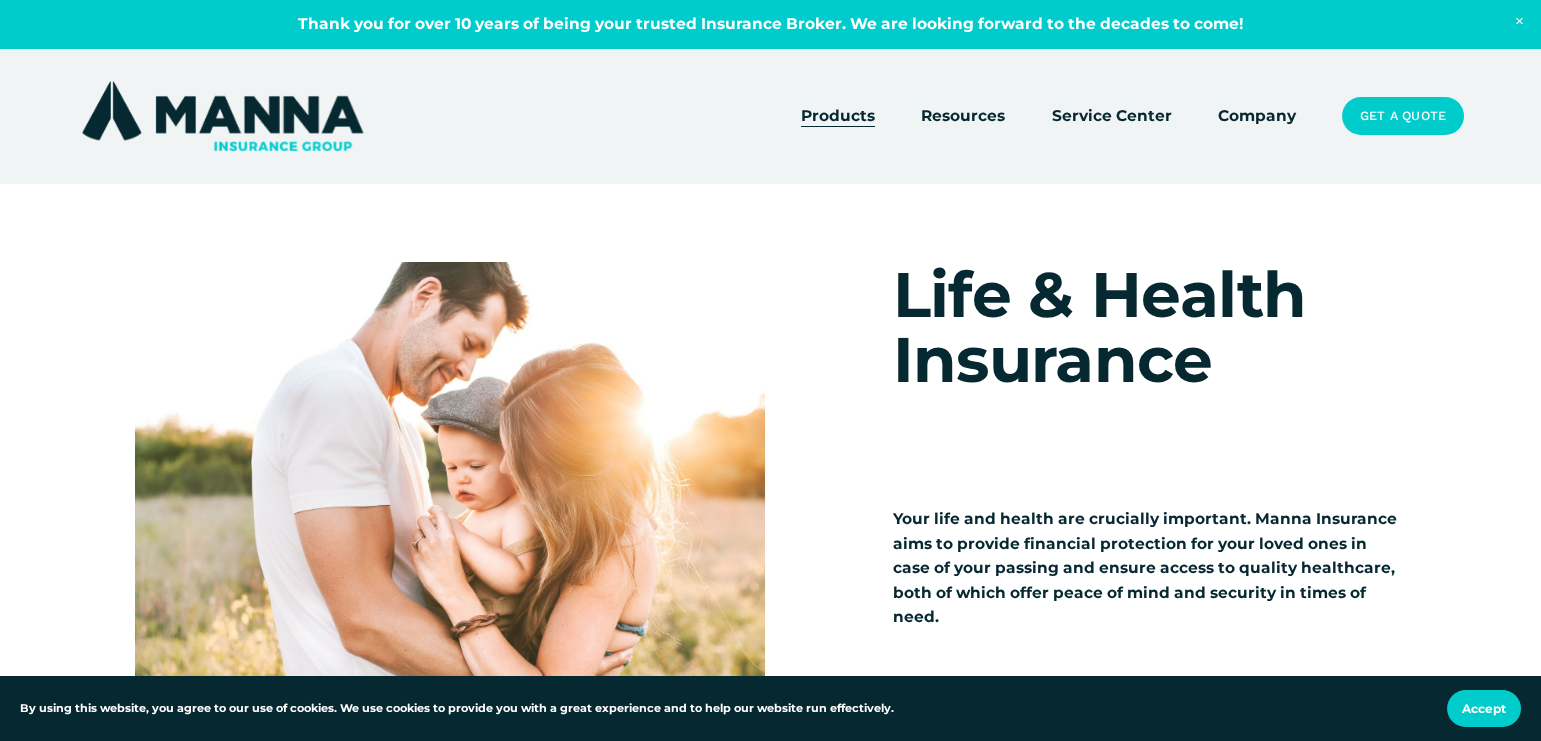 scroll, scrollTop: 0, scrollLeft: 0, axis: both 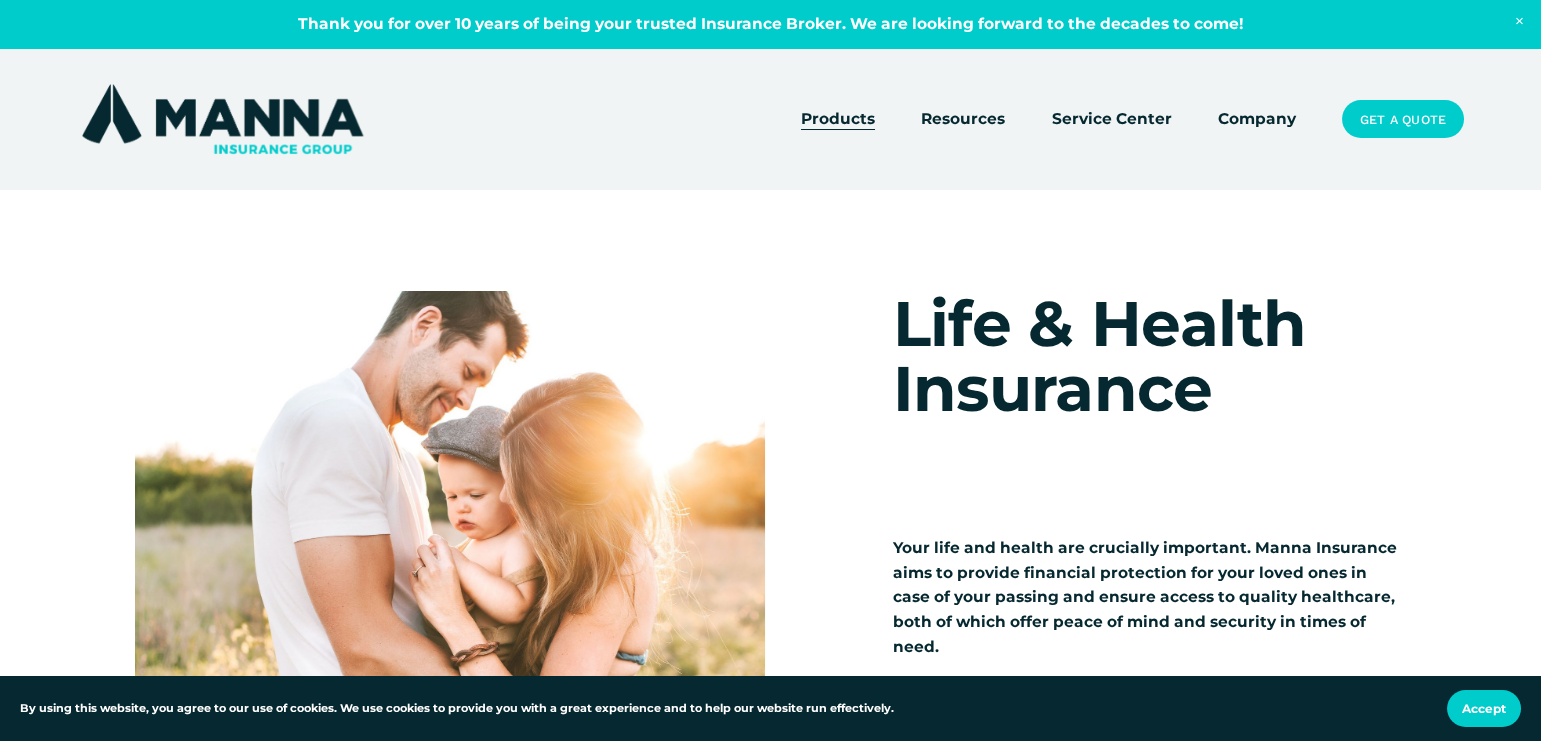 click on "Service Center" at bounding box center [1111, 119] 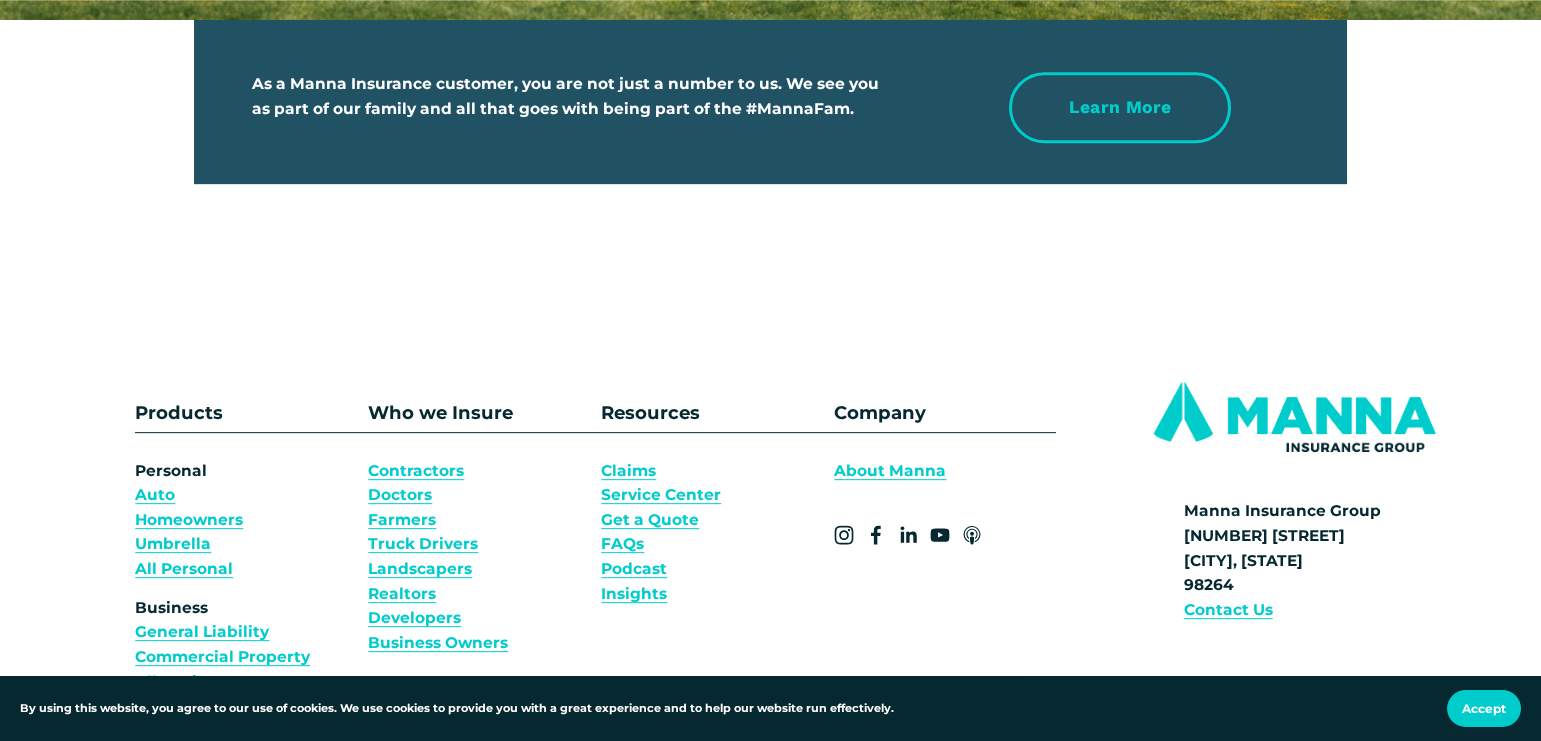 scroll, scrollTop: 5444, scrollLeft: 0, axis: vertical 